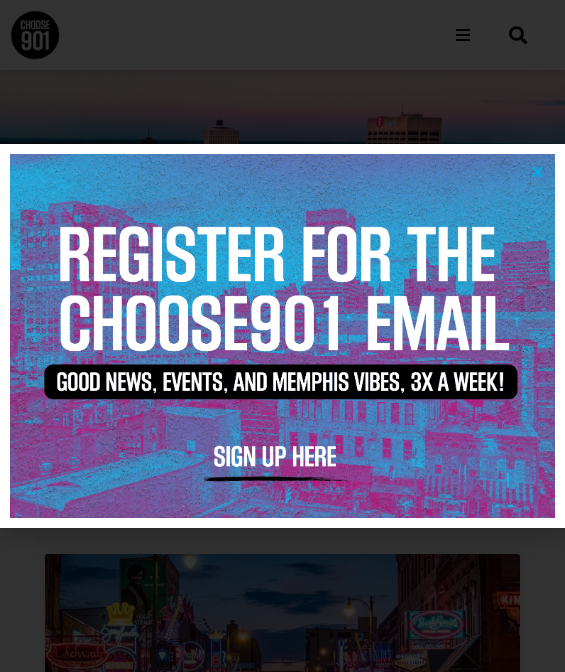 scroll, scrollTop: 0, scrollLeft: 0, axis: both 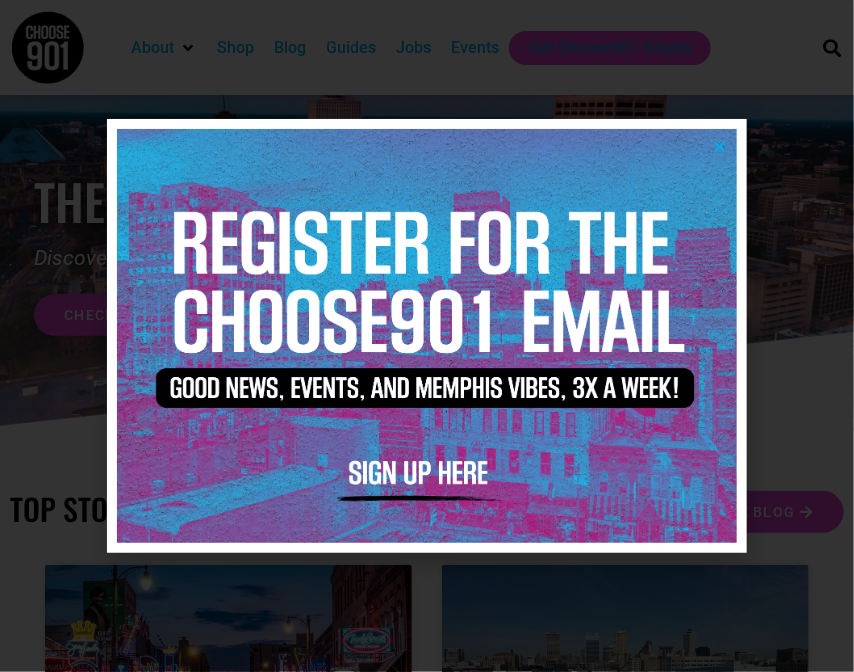 click at bounding box center [719, 146] 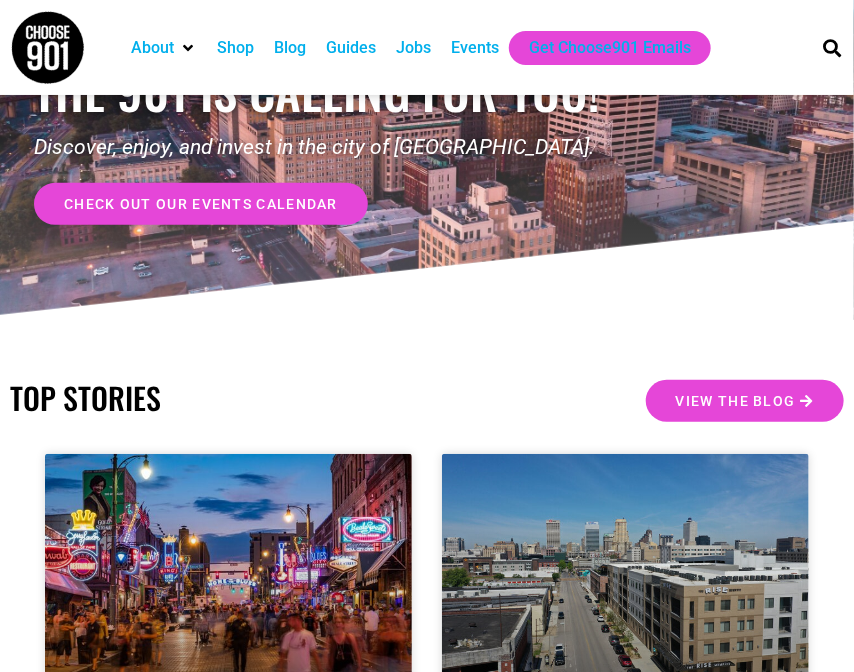 scroll, scrollTop: 92, scrollLeft: 0, axis: vertical 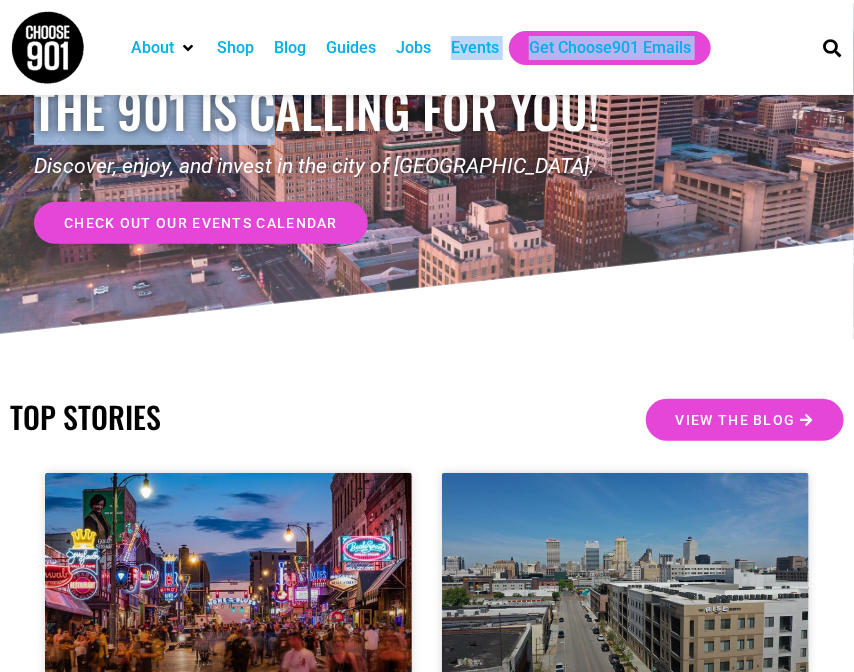 drag, startPoint x: 285, startPoint y: 95, endPoint x: 460, endPoint y: 30, distance: 186.68155 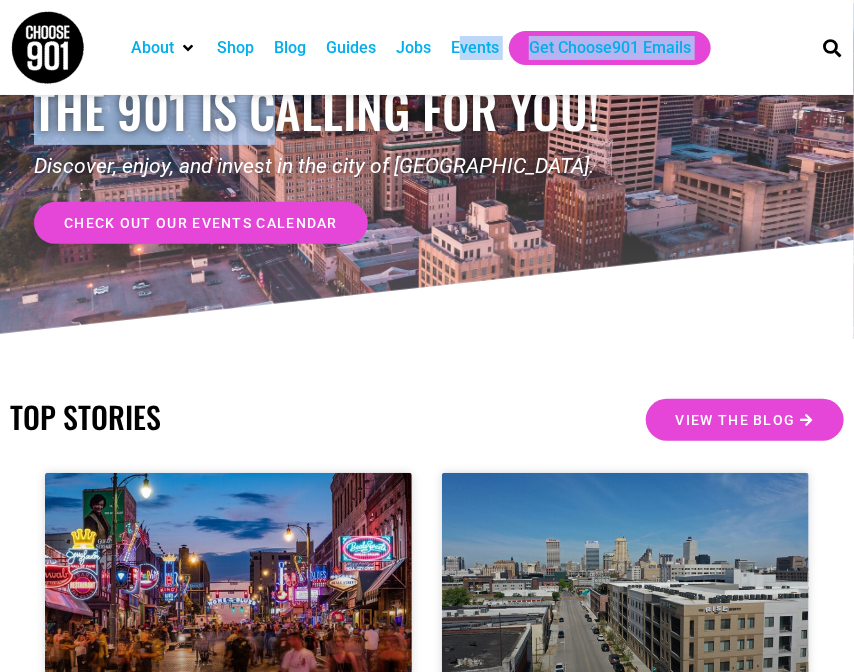 drag, startPoint x: 460, startPoint y: 30, endPoint x: 456, endPoint y: 55, distance: 25.317978 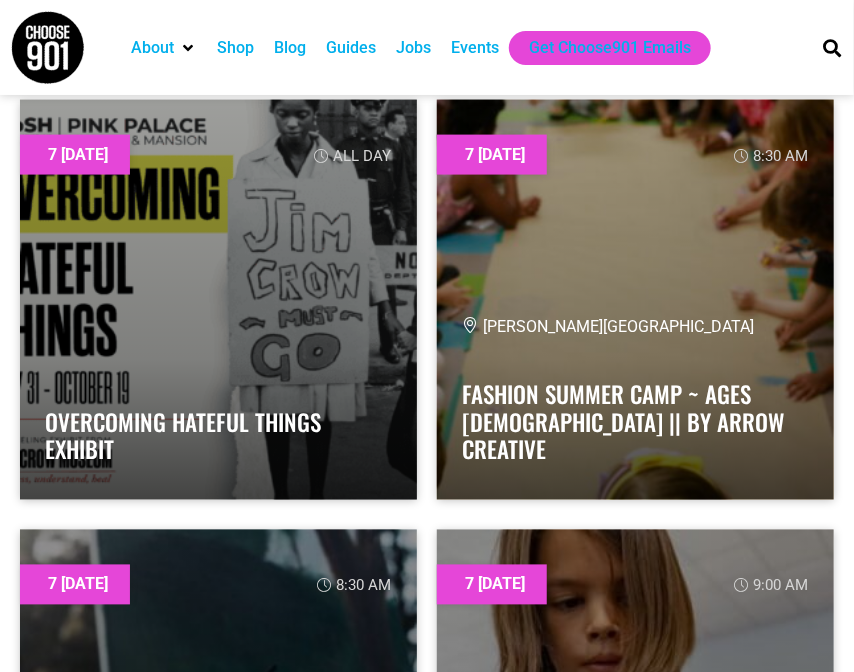 scroll, scrollTop: 0, scrollLeft: 0, axis: both 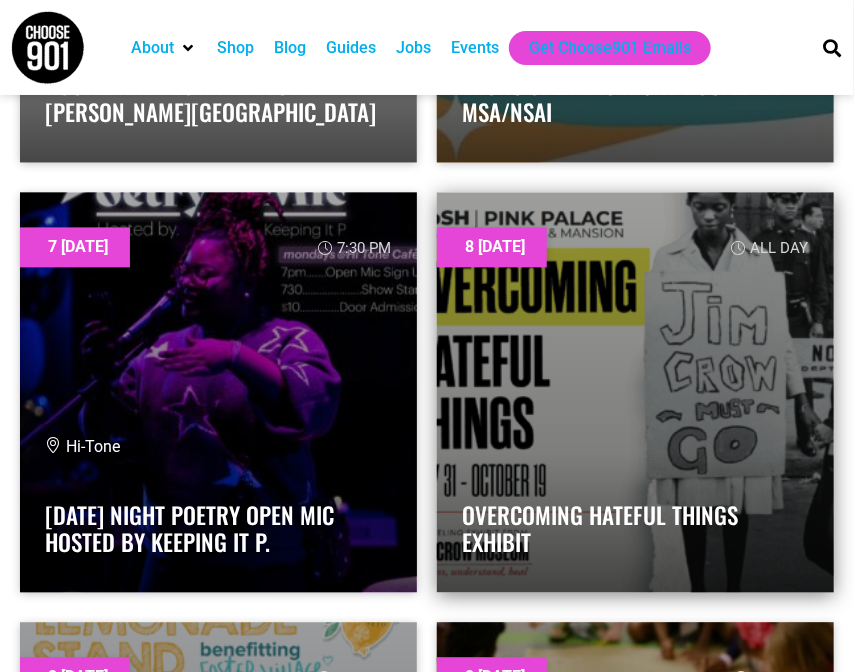click at bounding box center [635, 392] 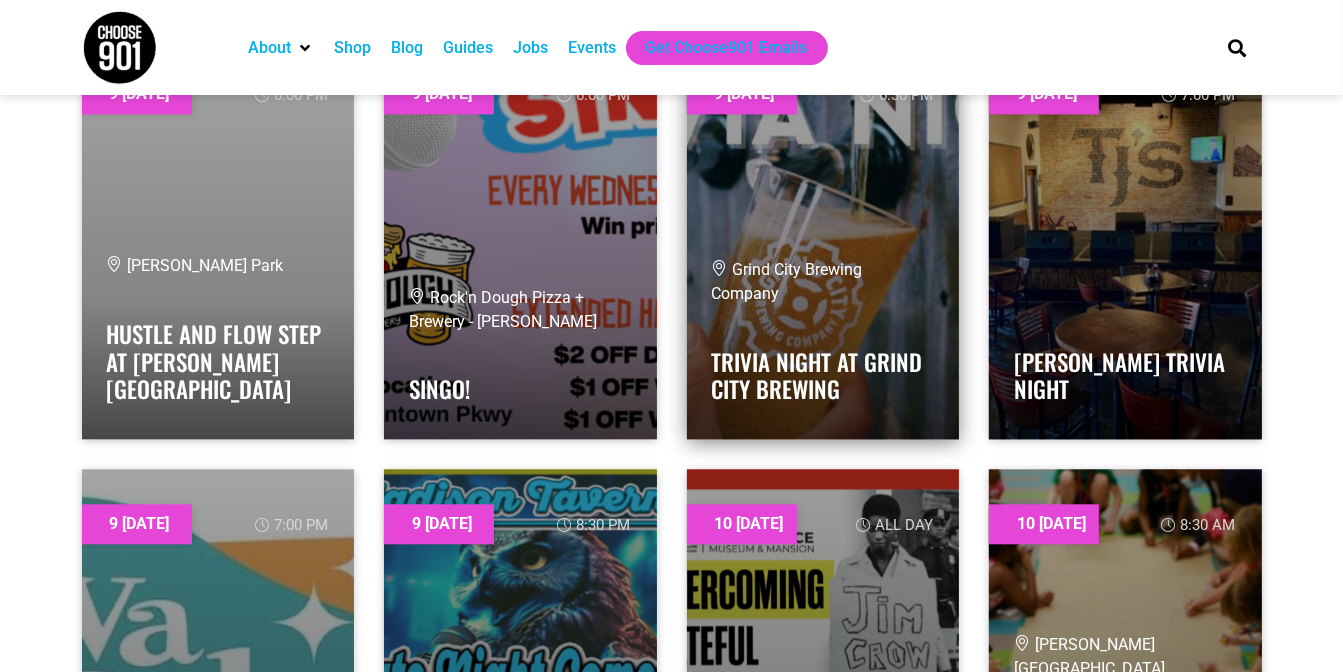 scroll, scrollTop: 4179, scrollLeft: 0, axis: vertical 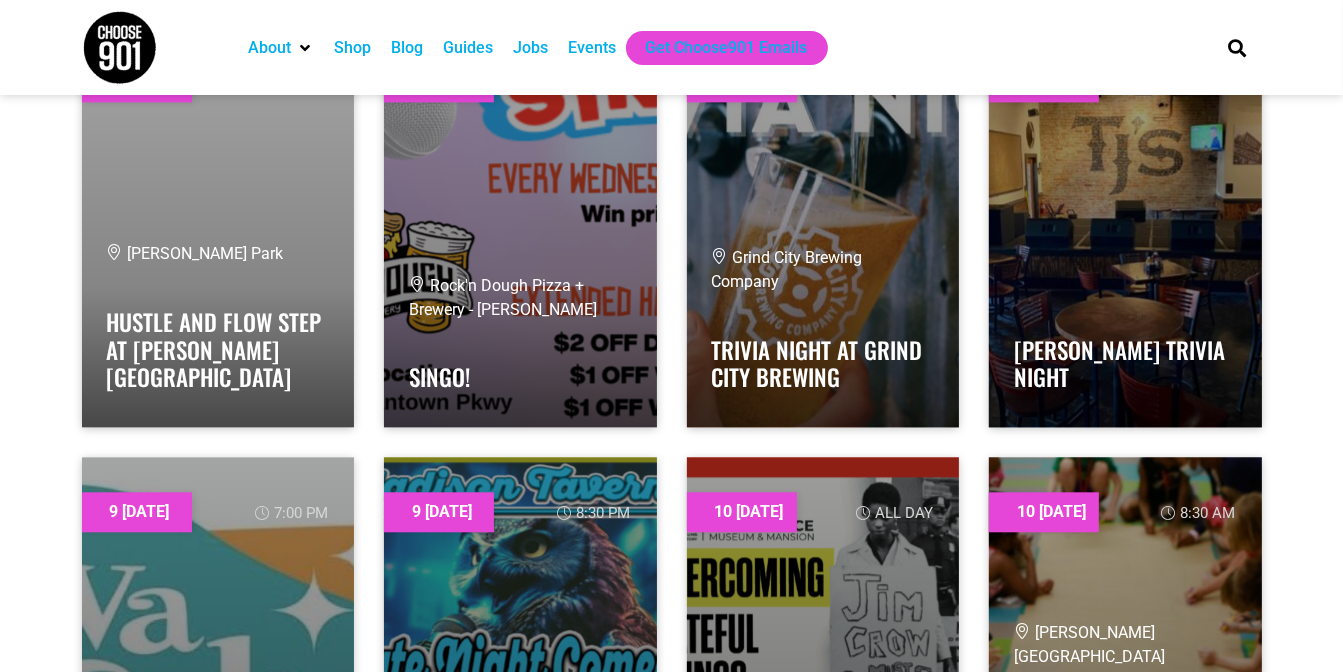 click on "Events" at bounding box center (592, 48) 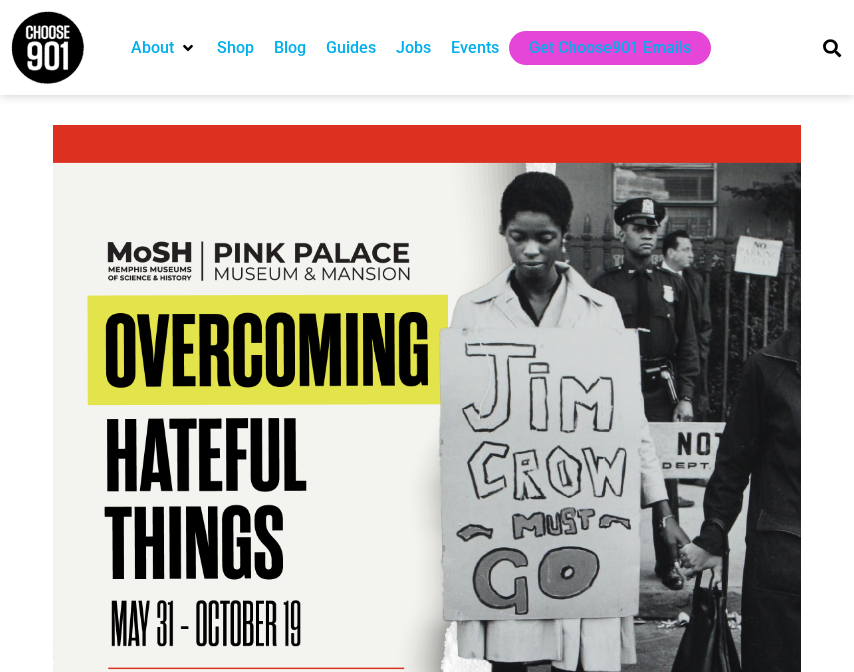 scroll, scrollTop: 0, scrollLeft: 0, axis: both 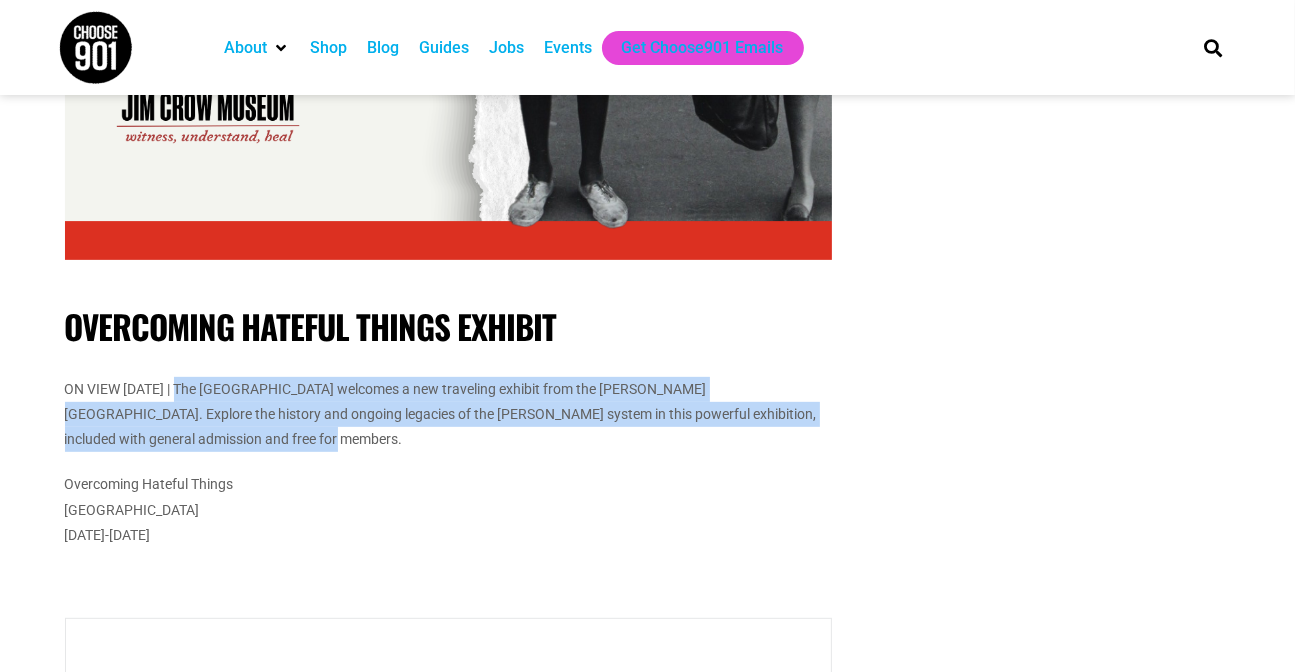 drag, startPoint x: 301, startPoint y: 447, endPoint x: 182, endPoint y: 380, distance: 136.565 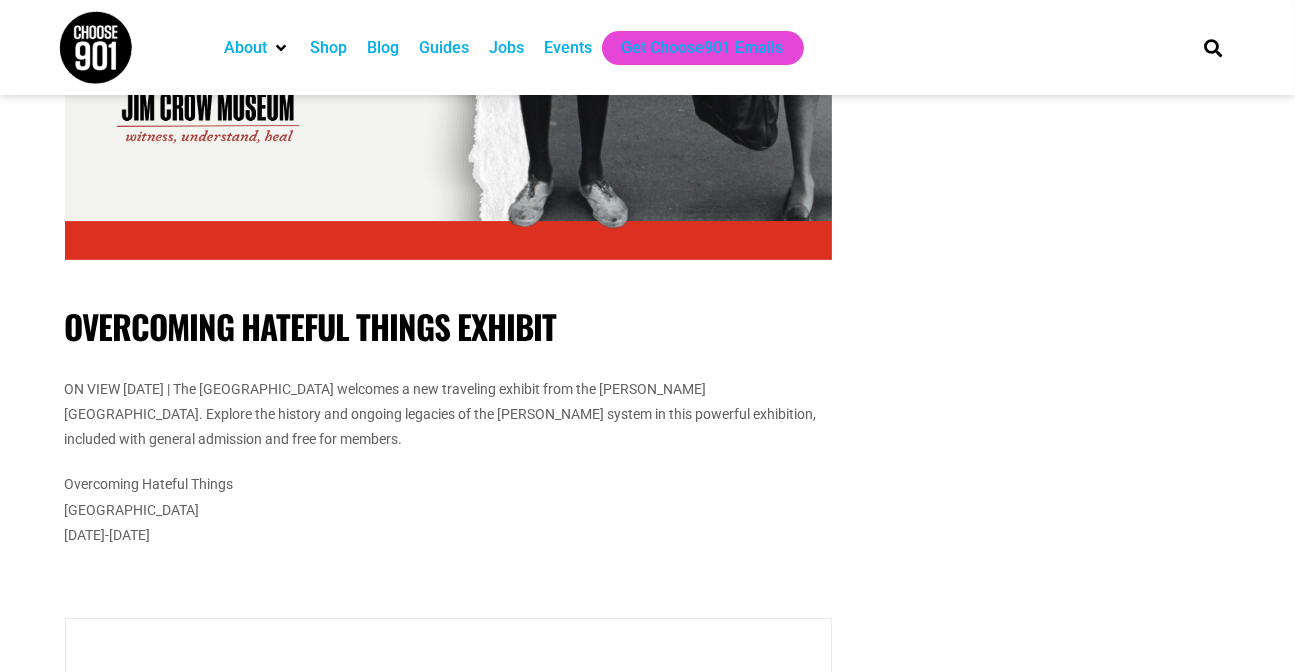 click on "Overcoming Hateful Things
Pink Palace Museum & Mansion
May 31-October 19" at bounding box center (448, 510) 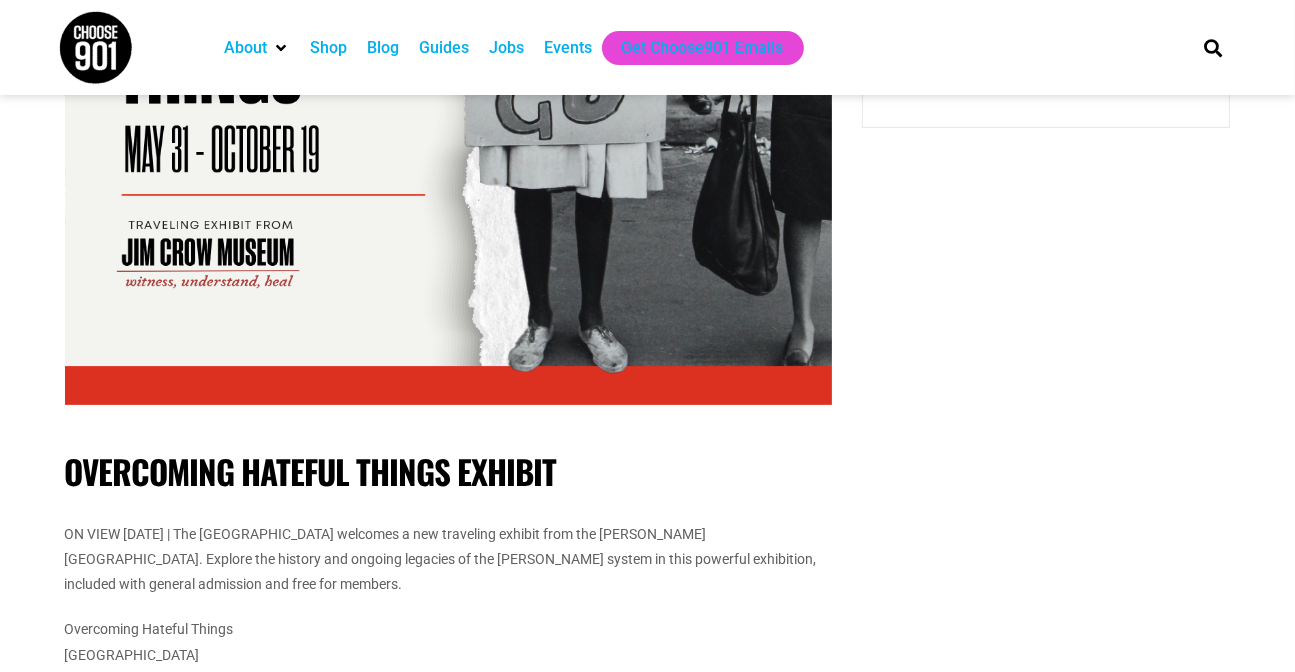 scroll, scrollTop: 0, scrollLeft: 0, axis: both 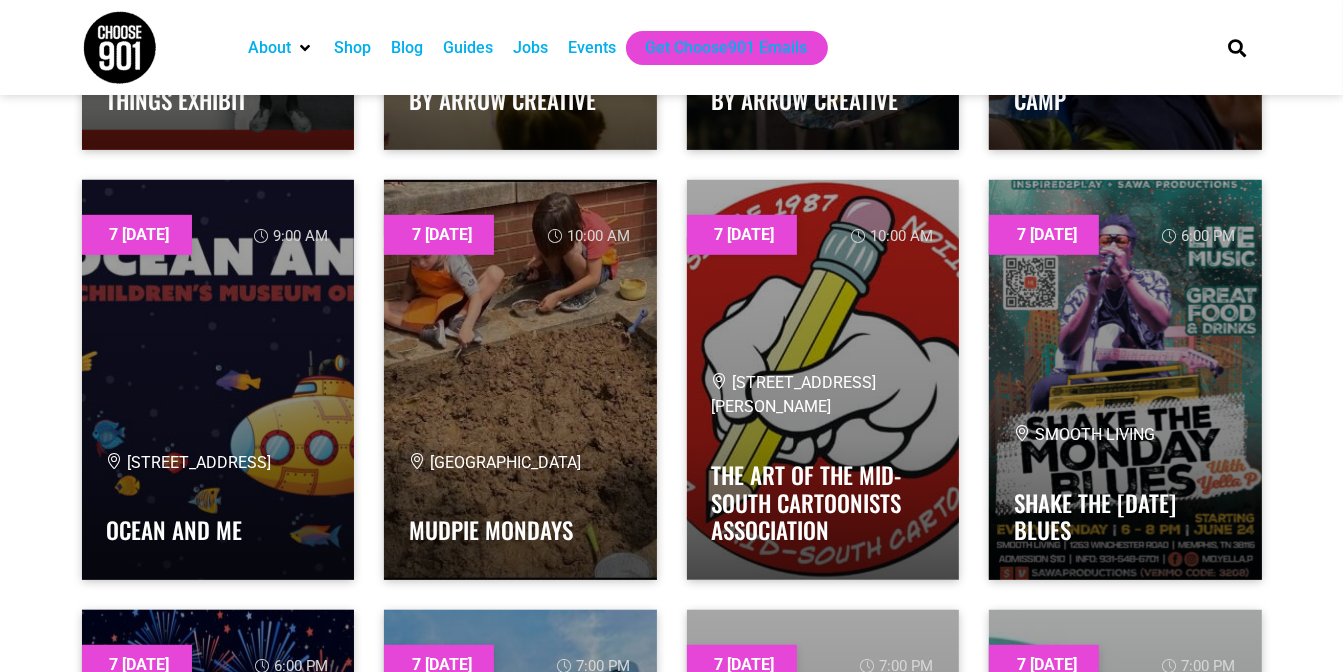 click on "Events" at bounding box center [592, 48] 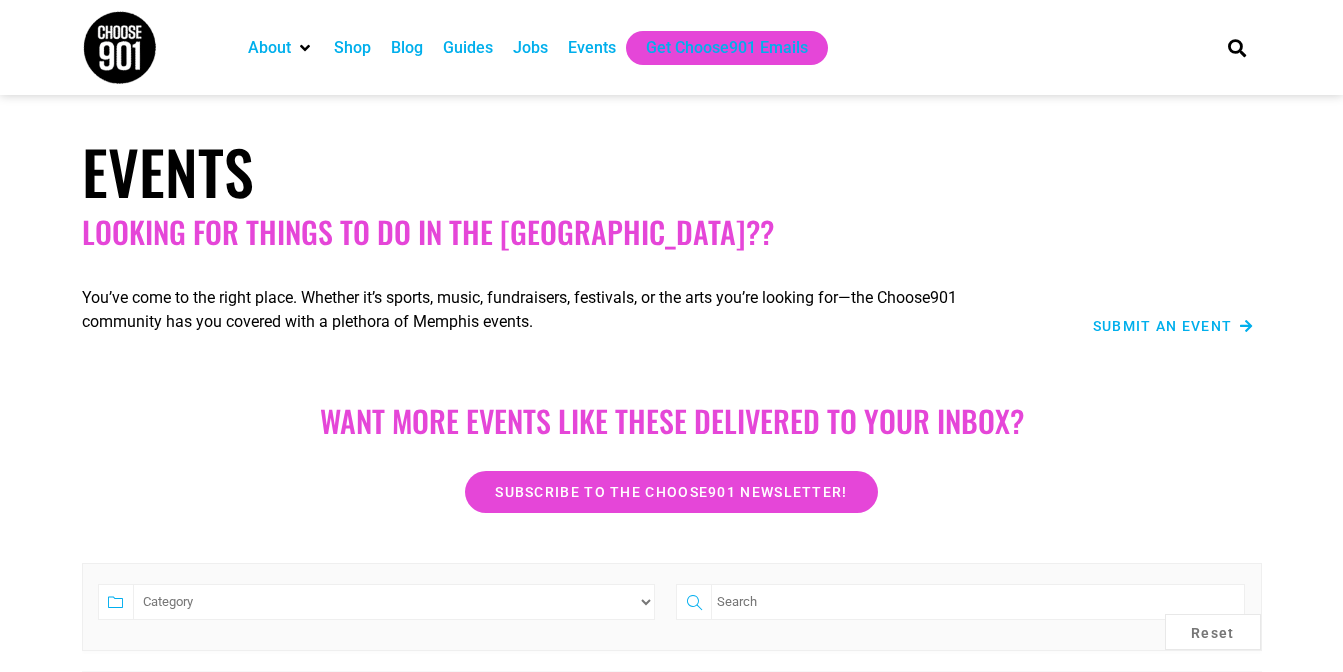 scroll, scrollTop: 0, scrollLeft: 0, axis: both 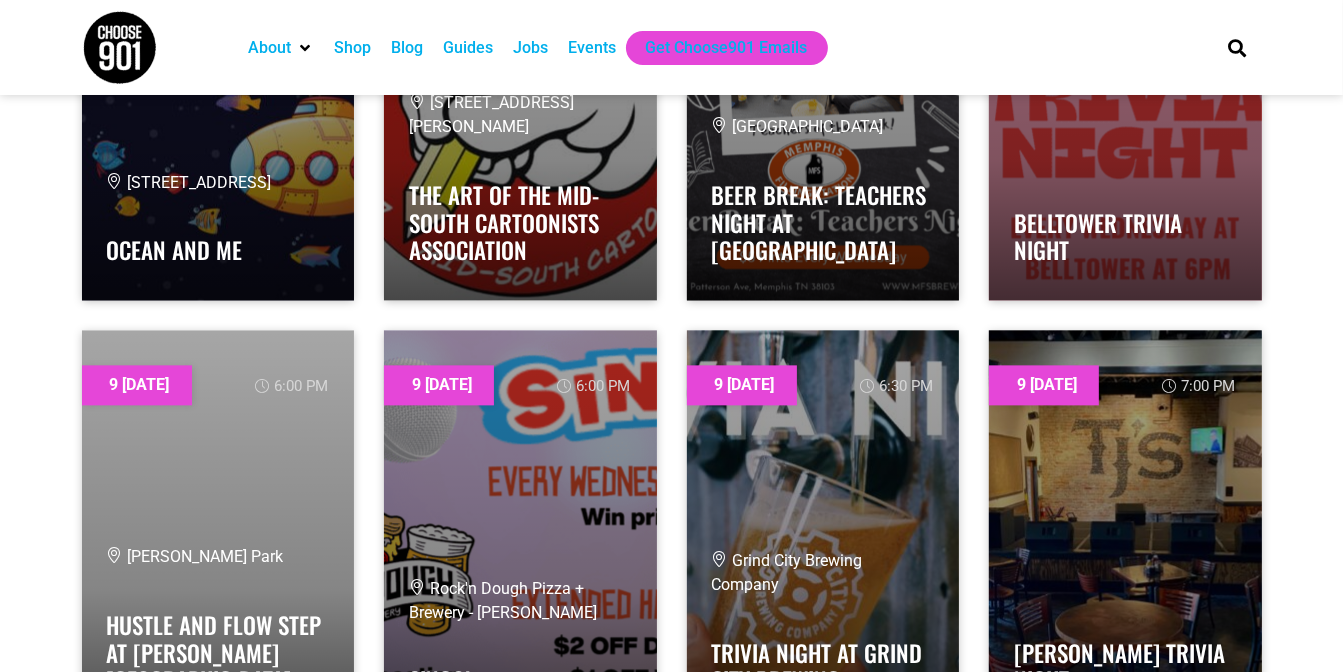click on "About
Contact Us
Donate
Shop
Blog
Guides
Jobs
Events
Get Choose901 Emails" at bounding box center [716, 48] 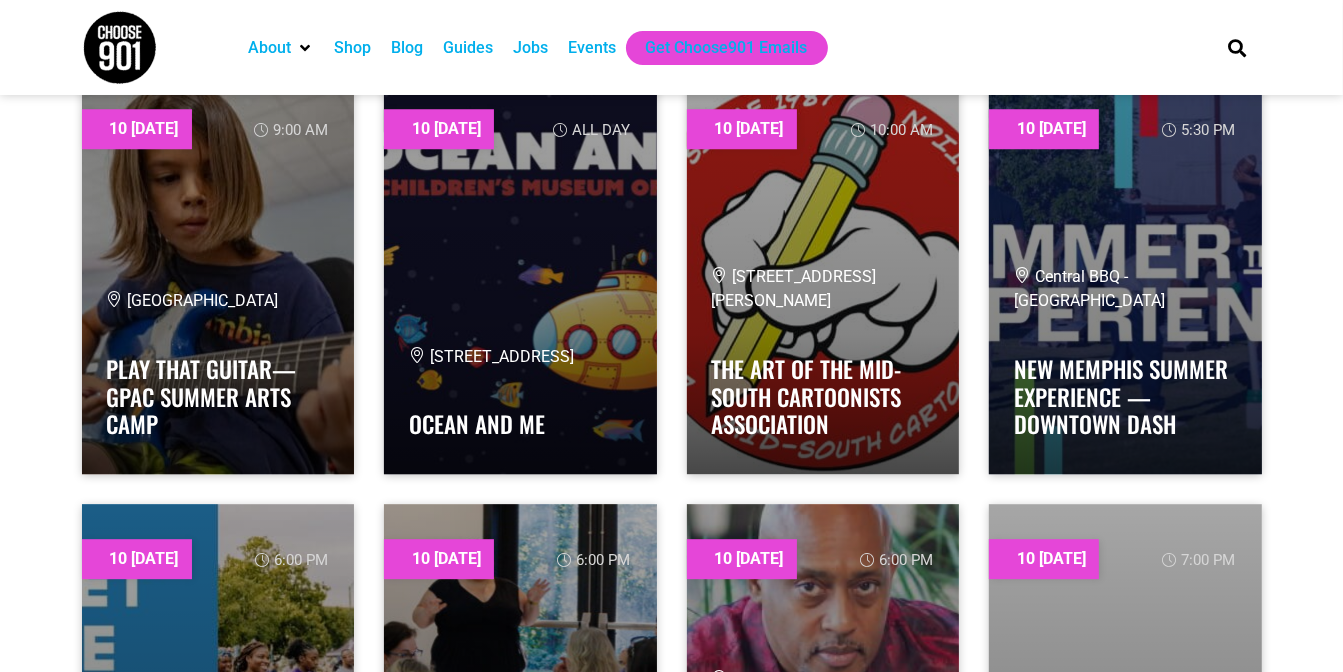 scroll, scrollTop: 4892, scrollLeft: 0, axis: vertical 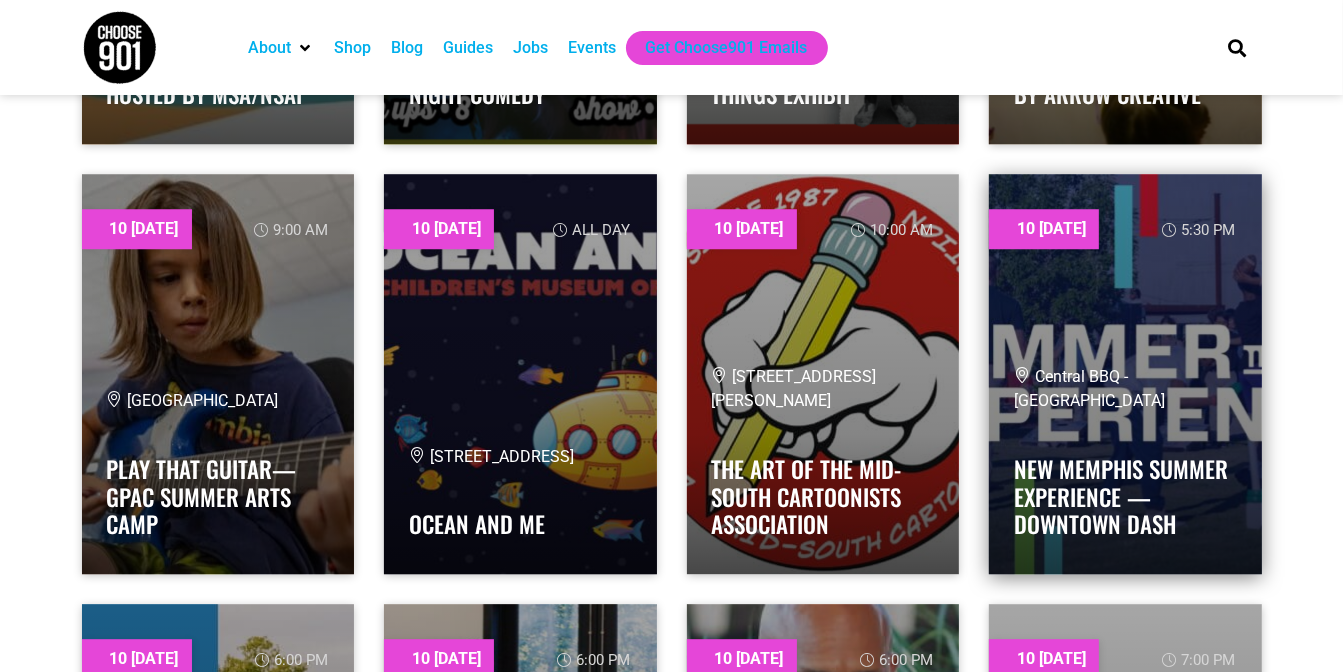 click at bounding box center [1125, 374] 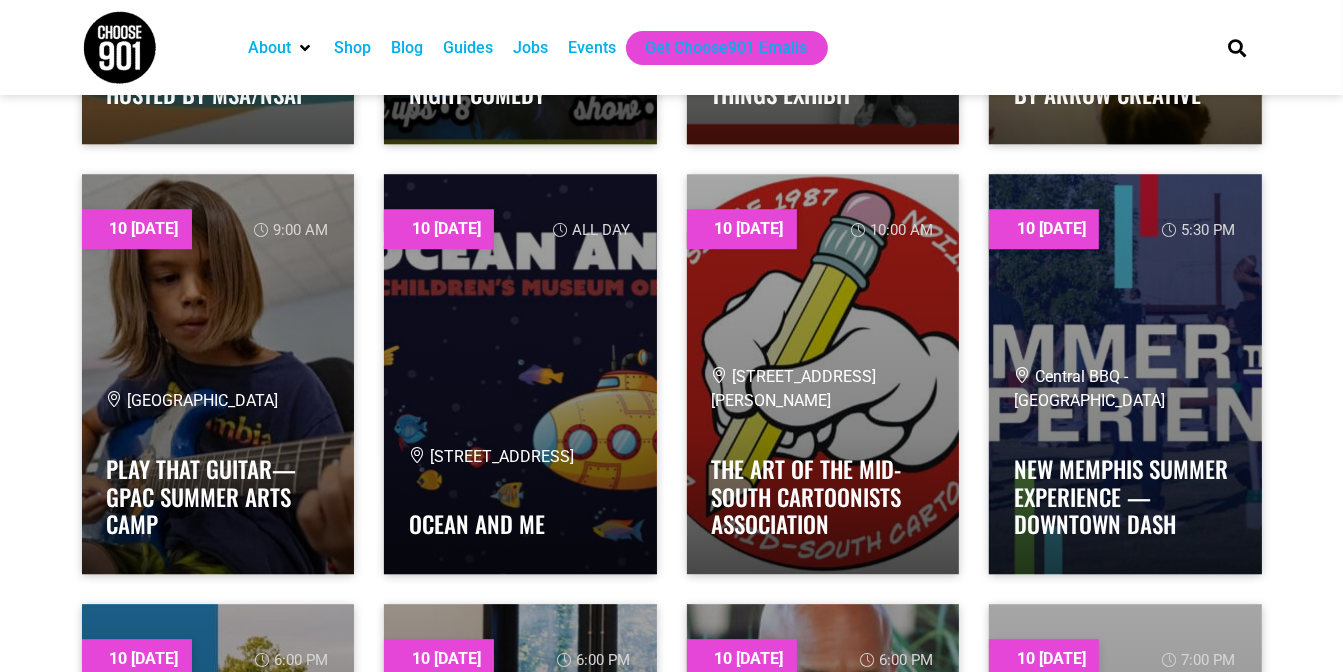 scroll, scrollTop: 4892, scrollLeft: 0, axis: vertical 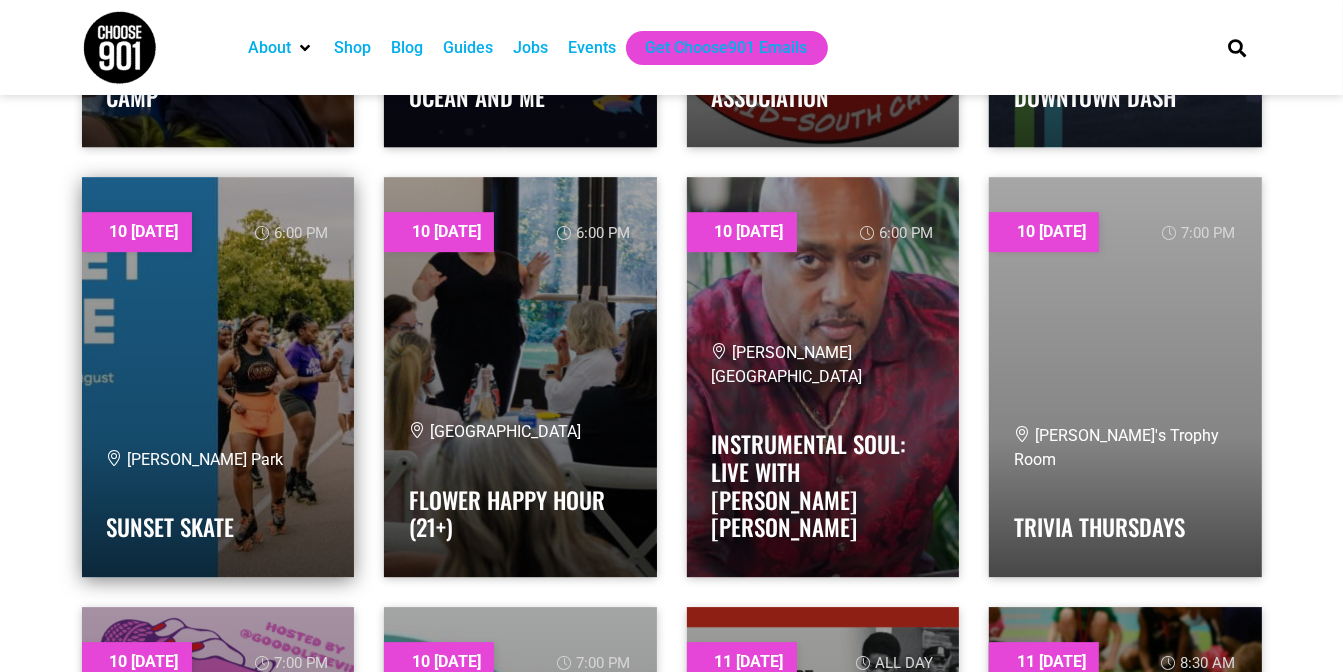 click at bounding box center [218, 377] 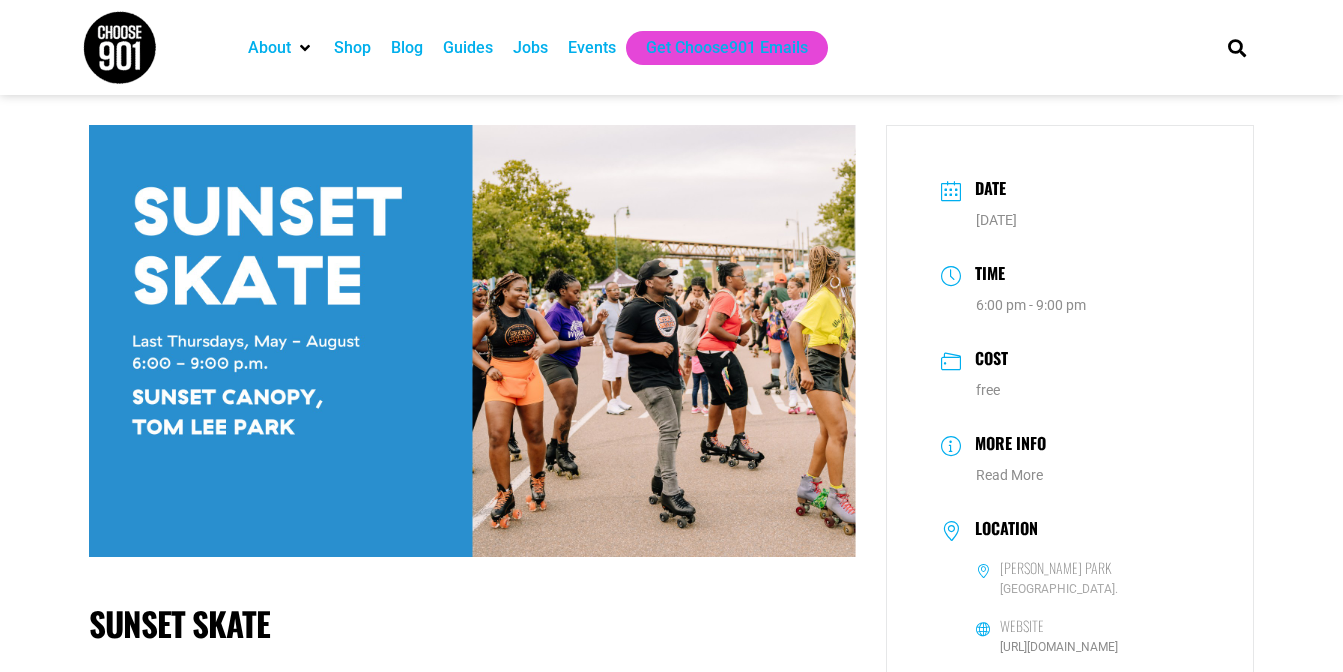 scroll, scrollTop: 0, scrollLeft: 0, axis: both 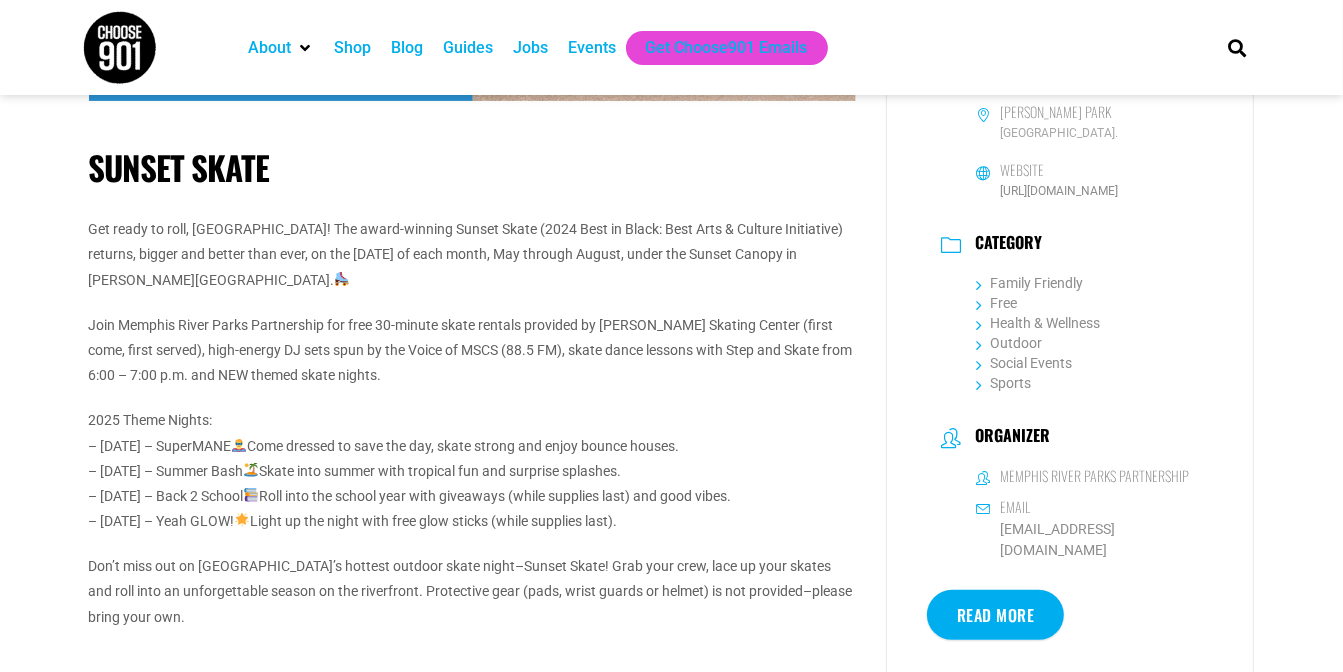 click on "Join Memphis River Parks Partnership for free 30-minute skate rentals provided by [PERSON_NAME] Skating Center (first come, first served), high-energy DJ sets spun by the Voice of MSCS (88.5 FM), skate dance lessons with Step and Skate from 6:00 – 7:00 p.m. and NEW themed skate nights." at bounding box center (472, 351) 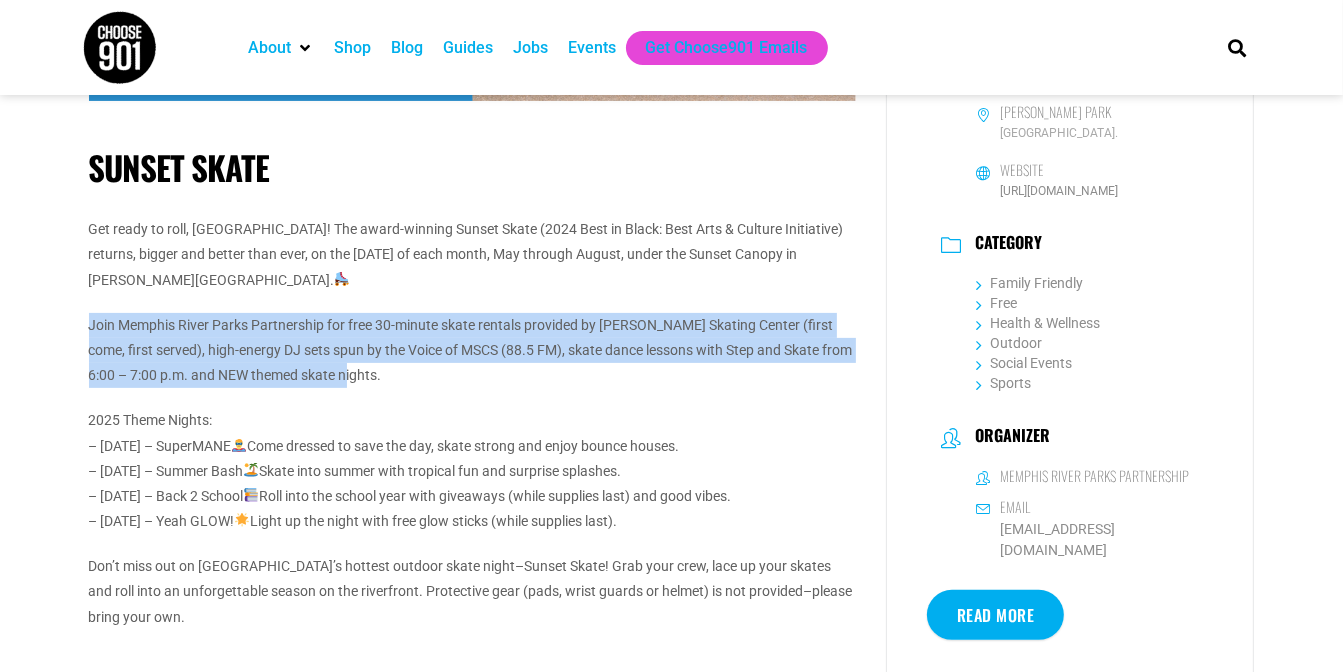 drag, startPoint x: 354, startPoint y: 378, endPoint x: 73, endPoint y: 323, distance: 286.33197 